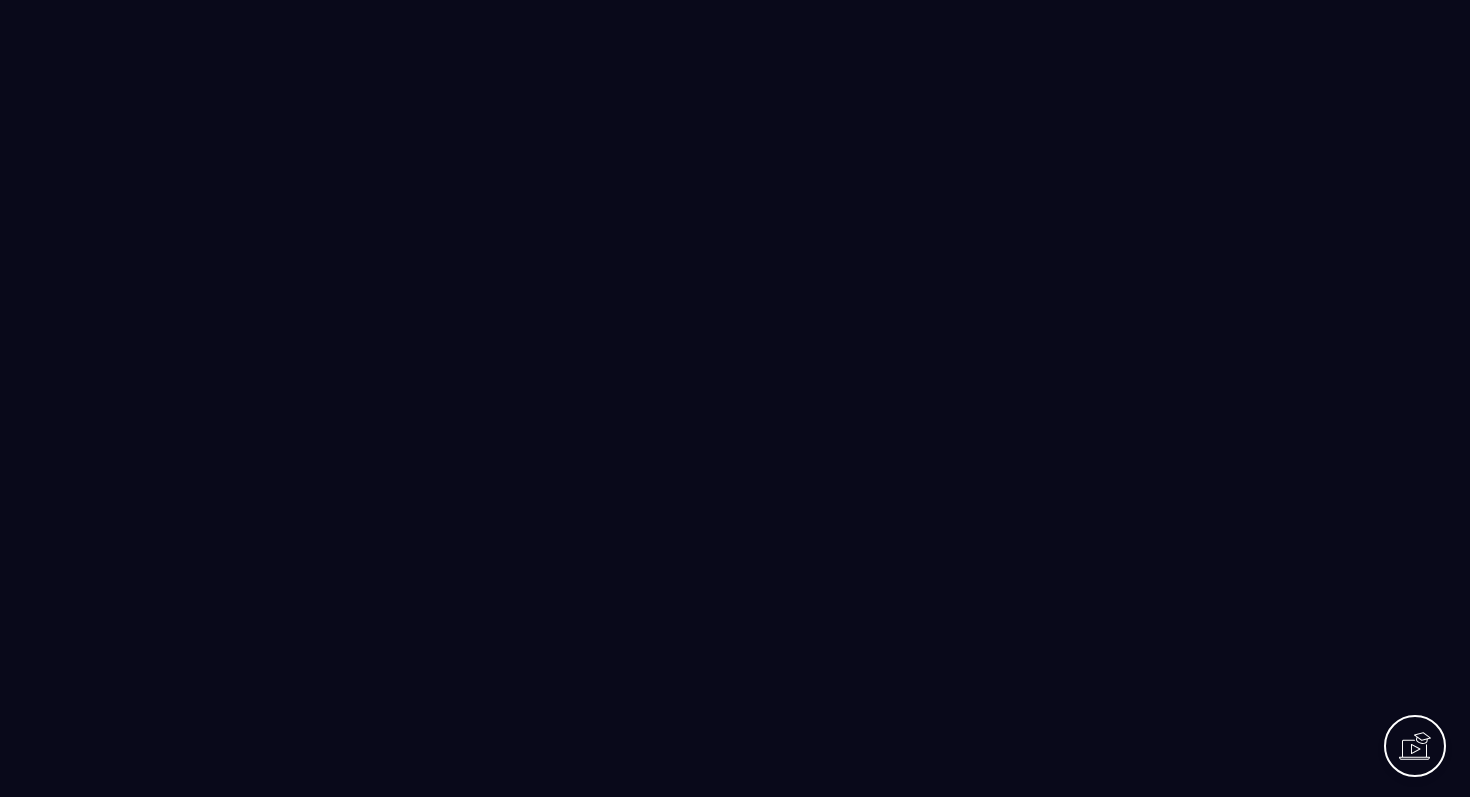 scroll, scrollTop: 0, scrollLeft: 0, axis: both 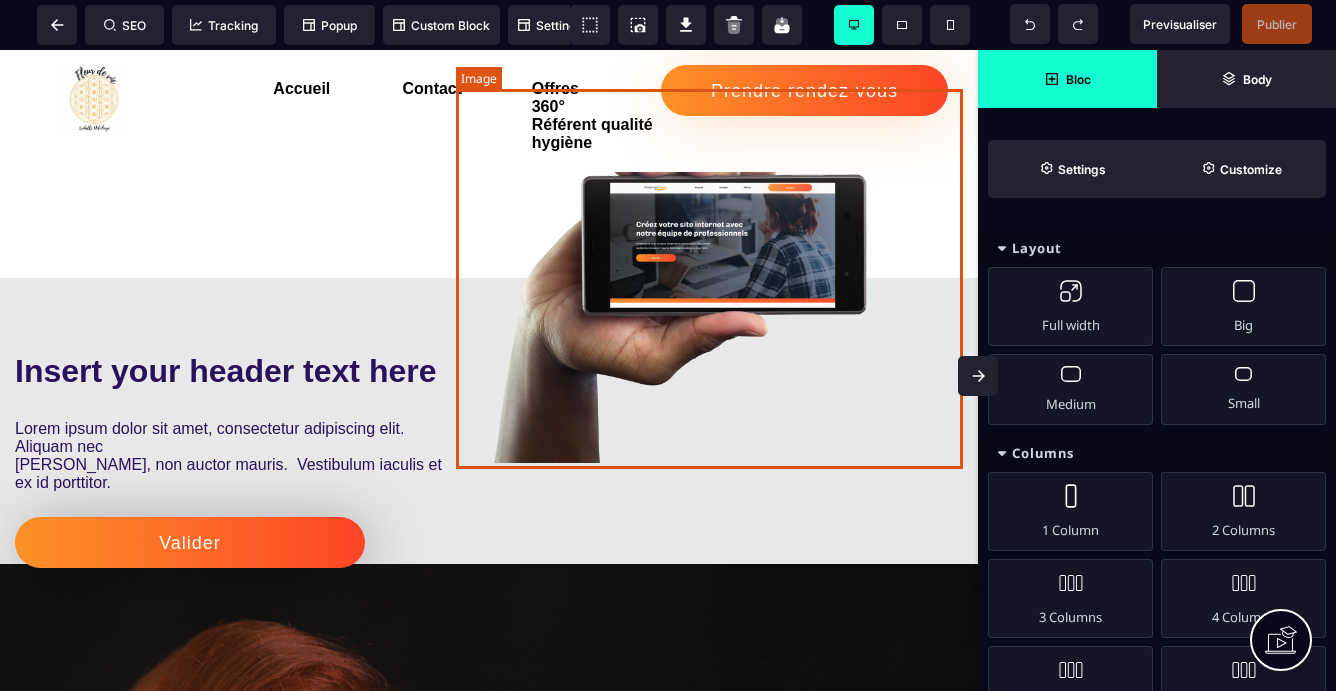 click at bounding box center [709, 273] 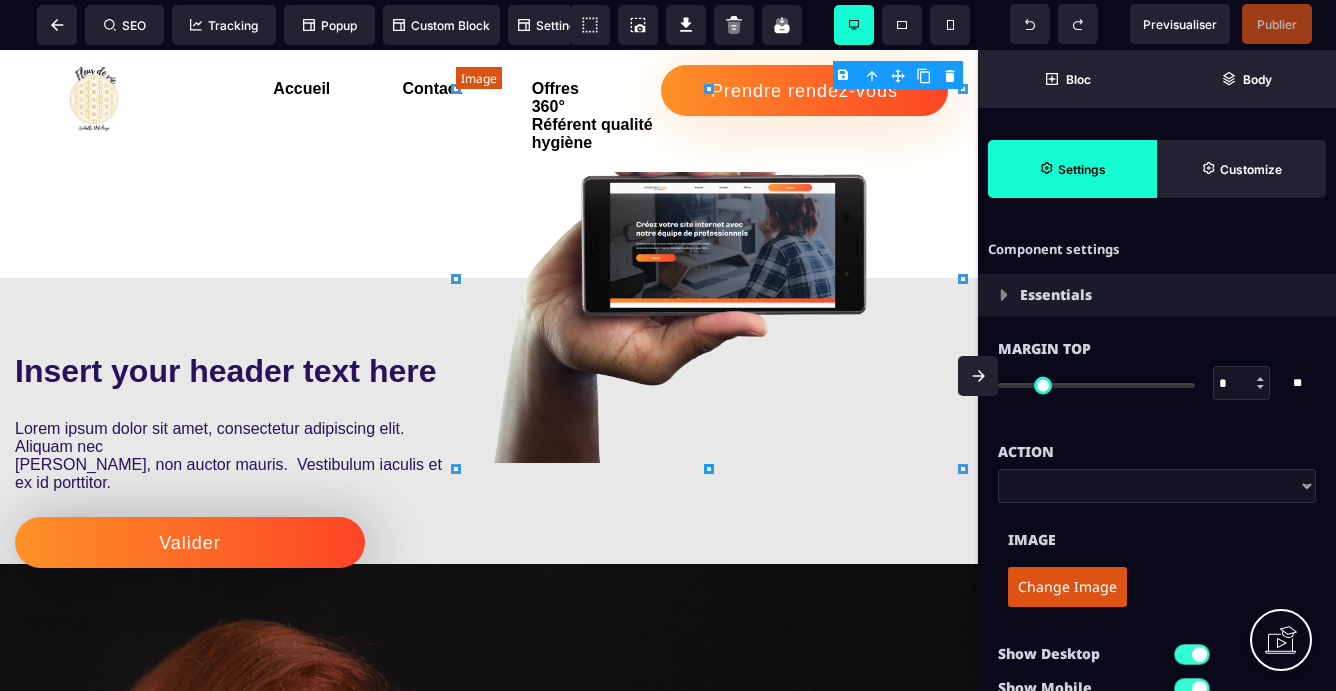 type on "****" 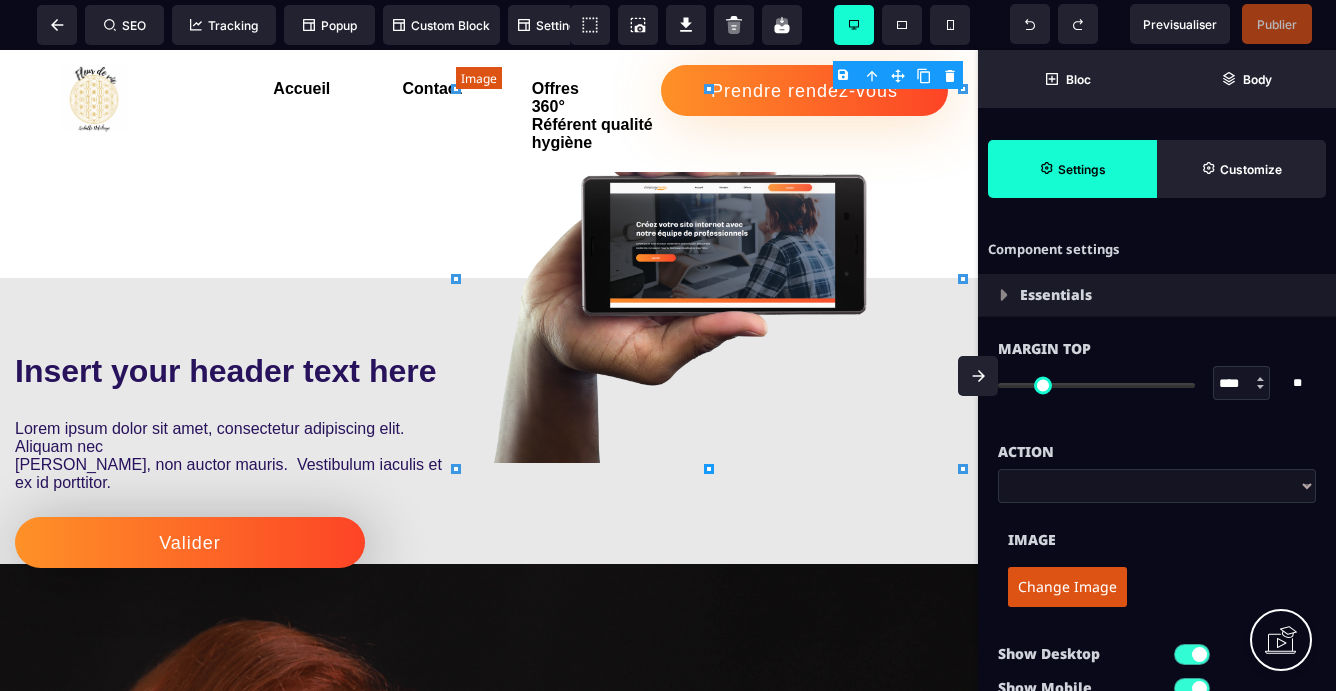 type on "*" 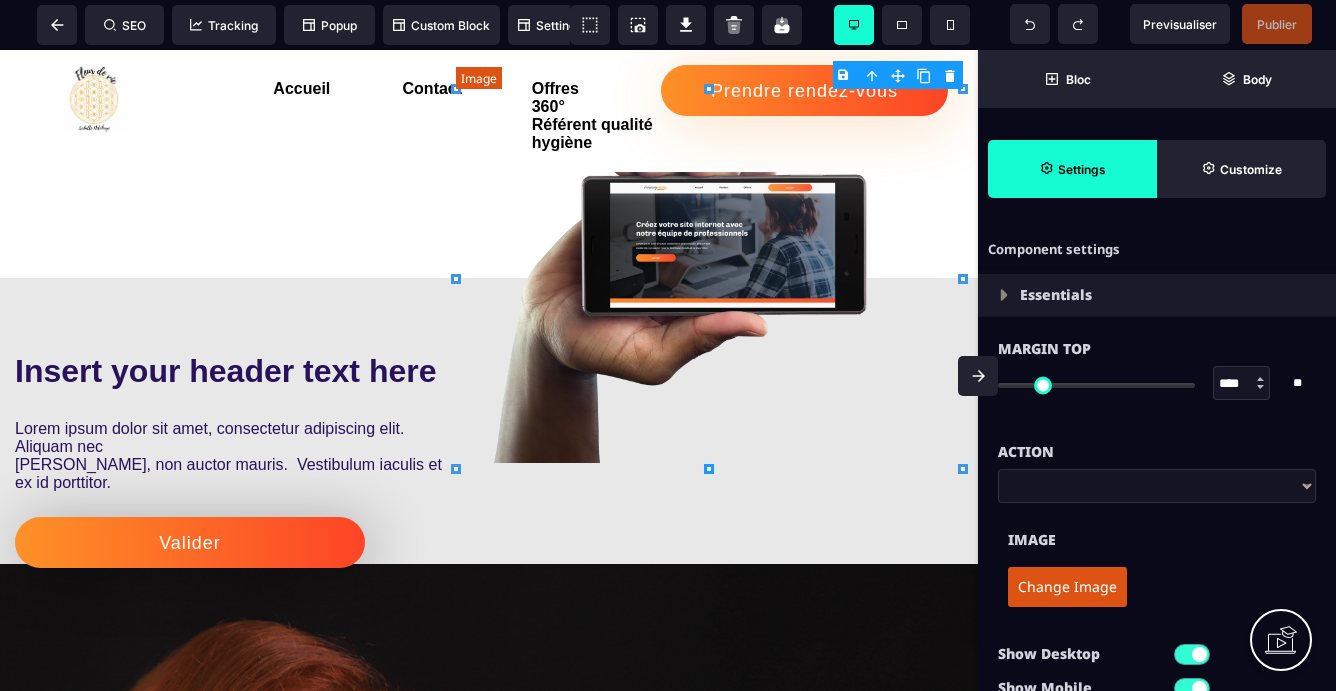 type on "***" 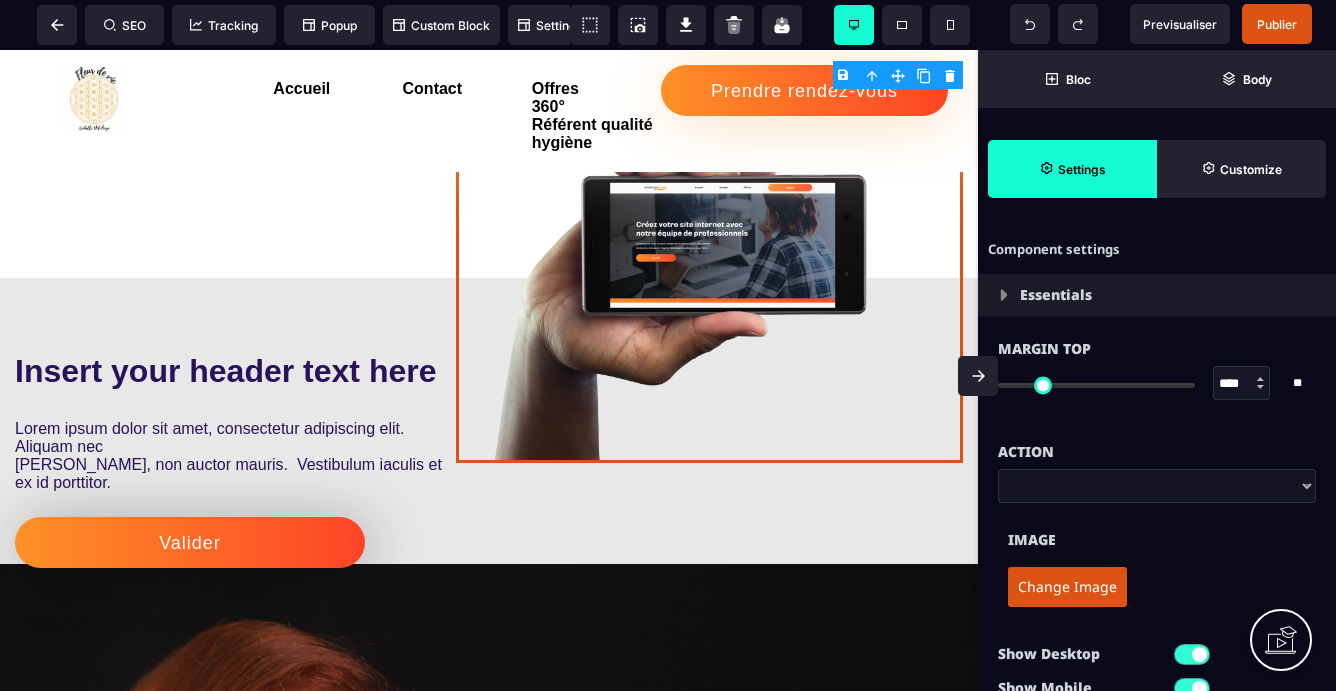 click on "Change Image" at bounding box center (1067, 587) 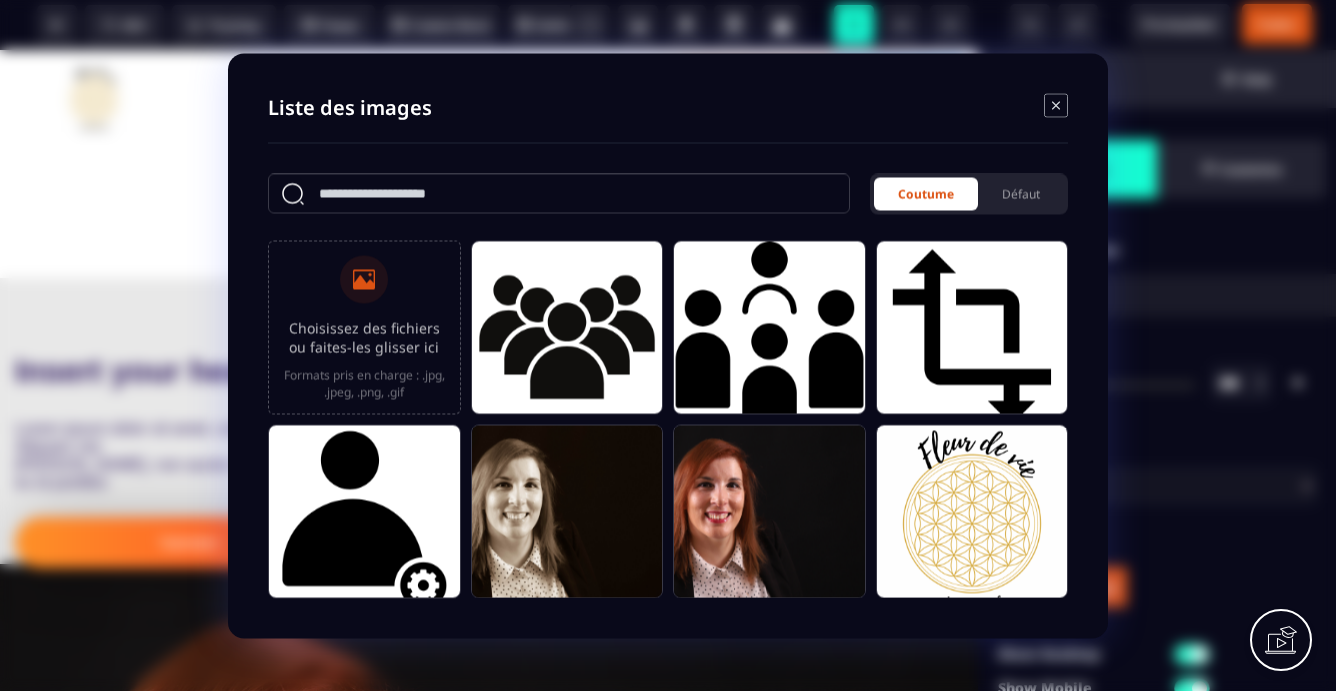 click 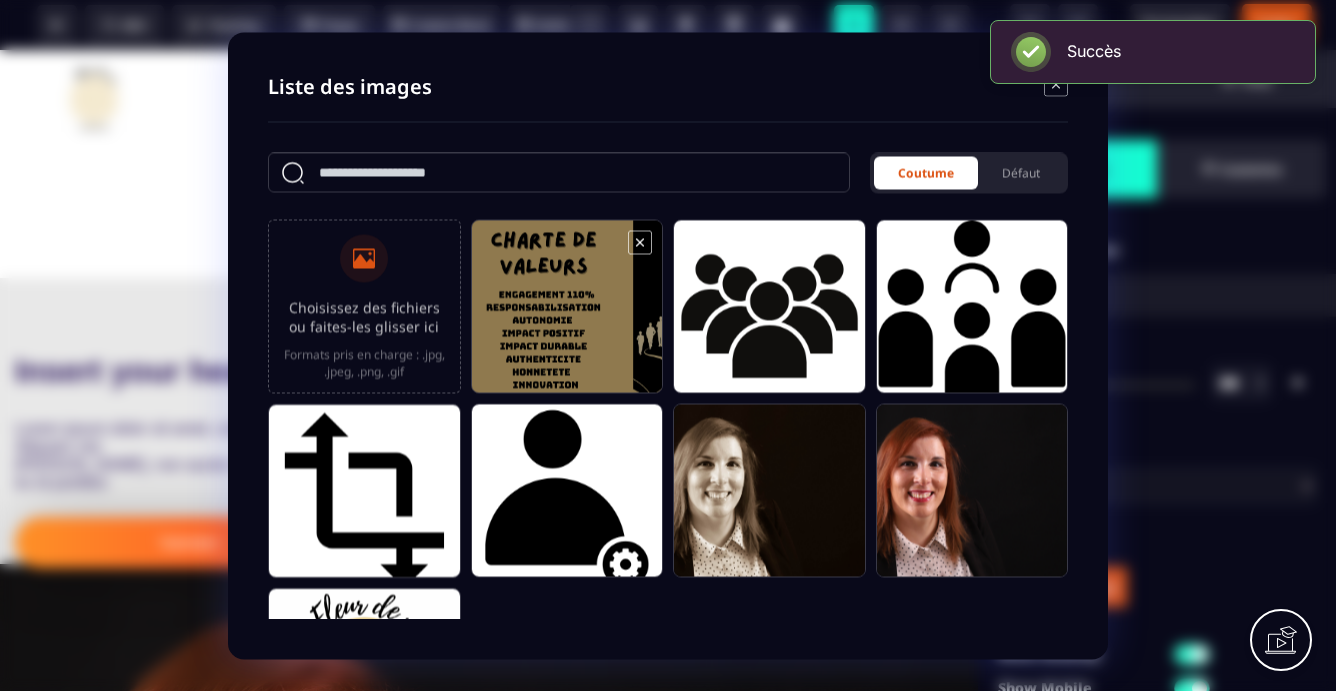 click at bounding box center (567, 315) 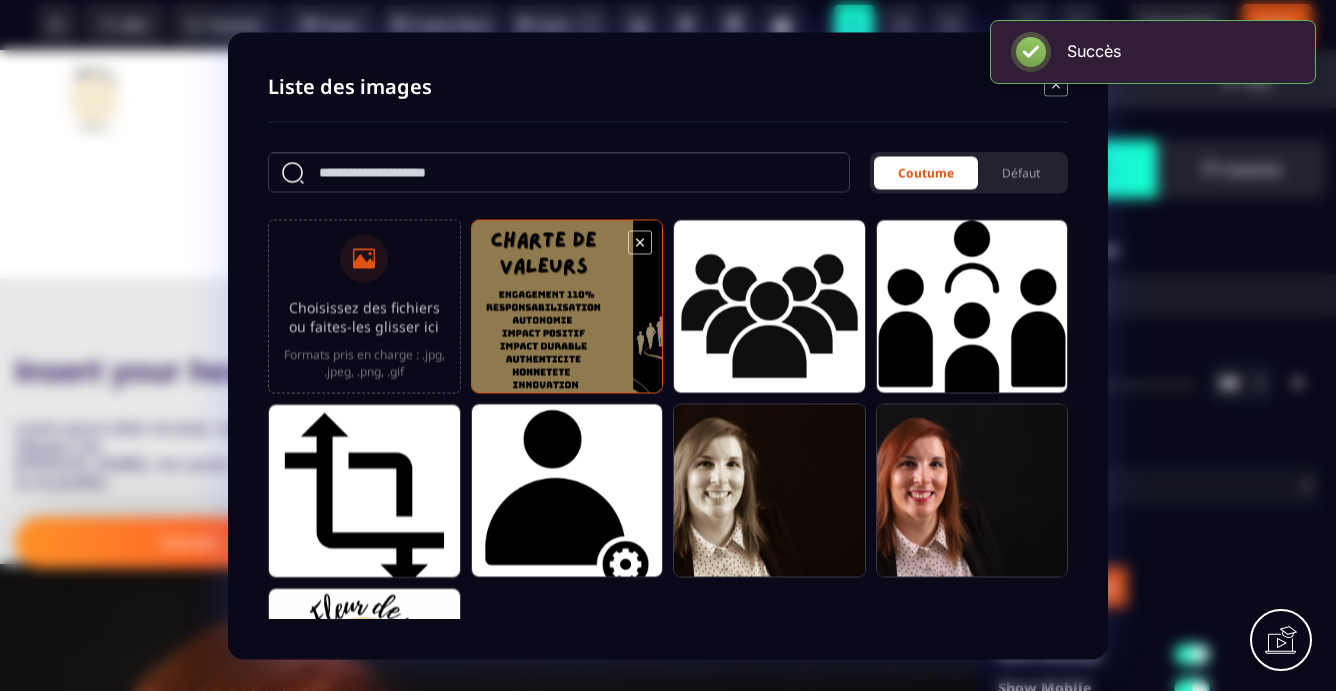 click at bounding box center (567, 315) 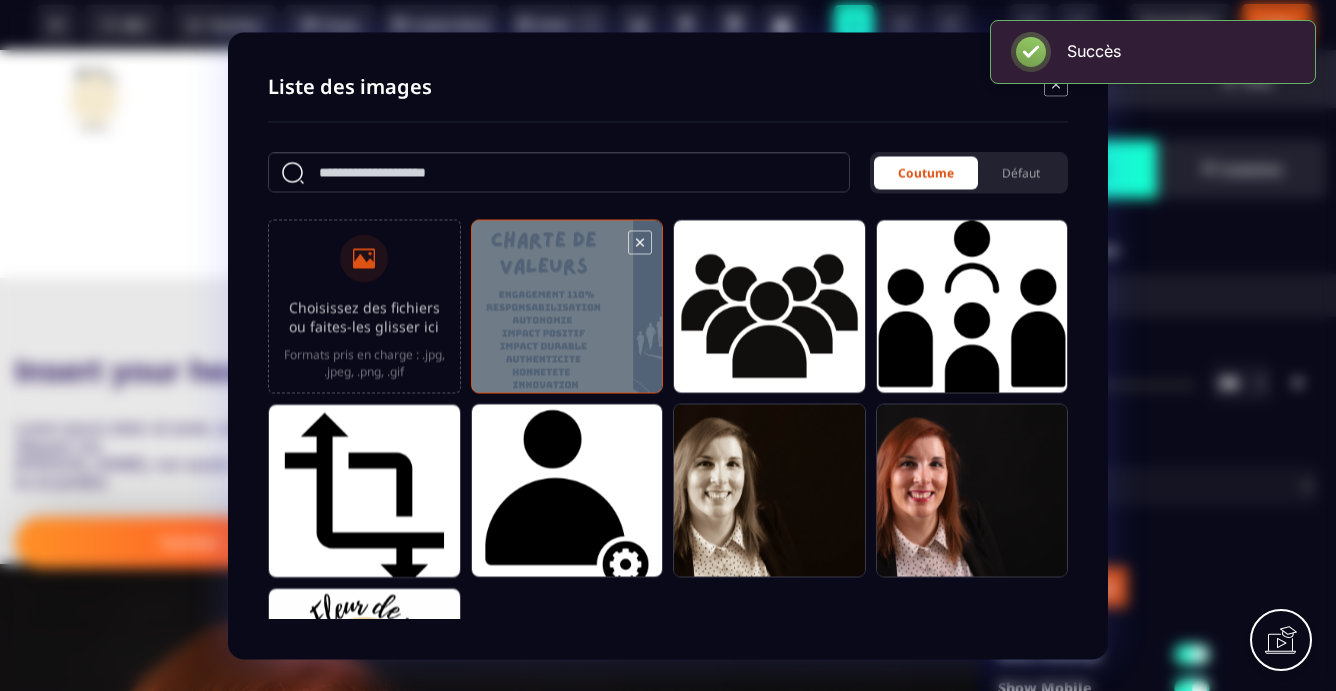 click at bounding box center (567, 315) 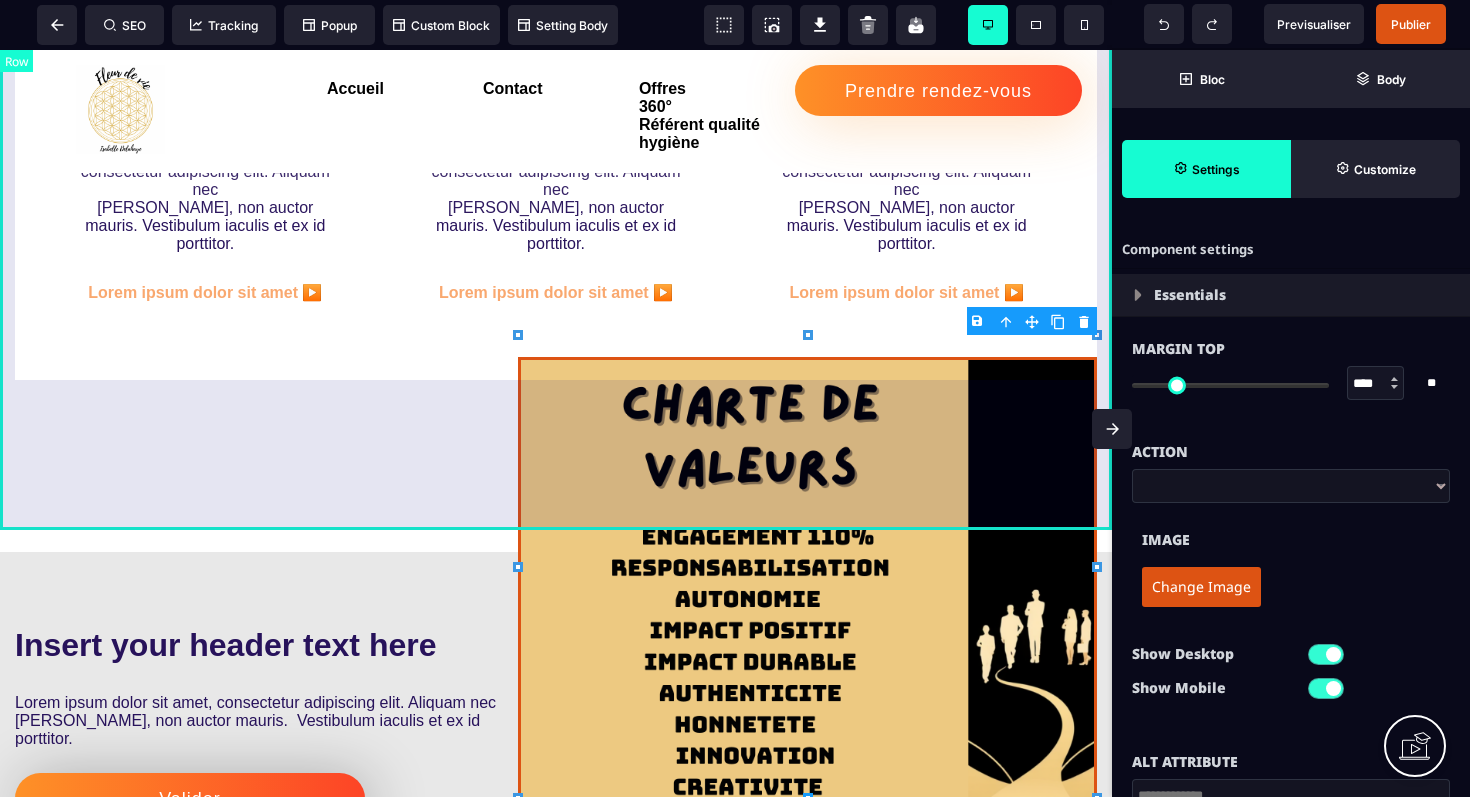 scroll, scrollTop: 1333, scrollLeft: 0, axis: vertical 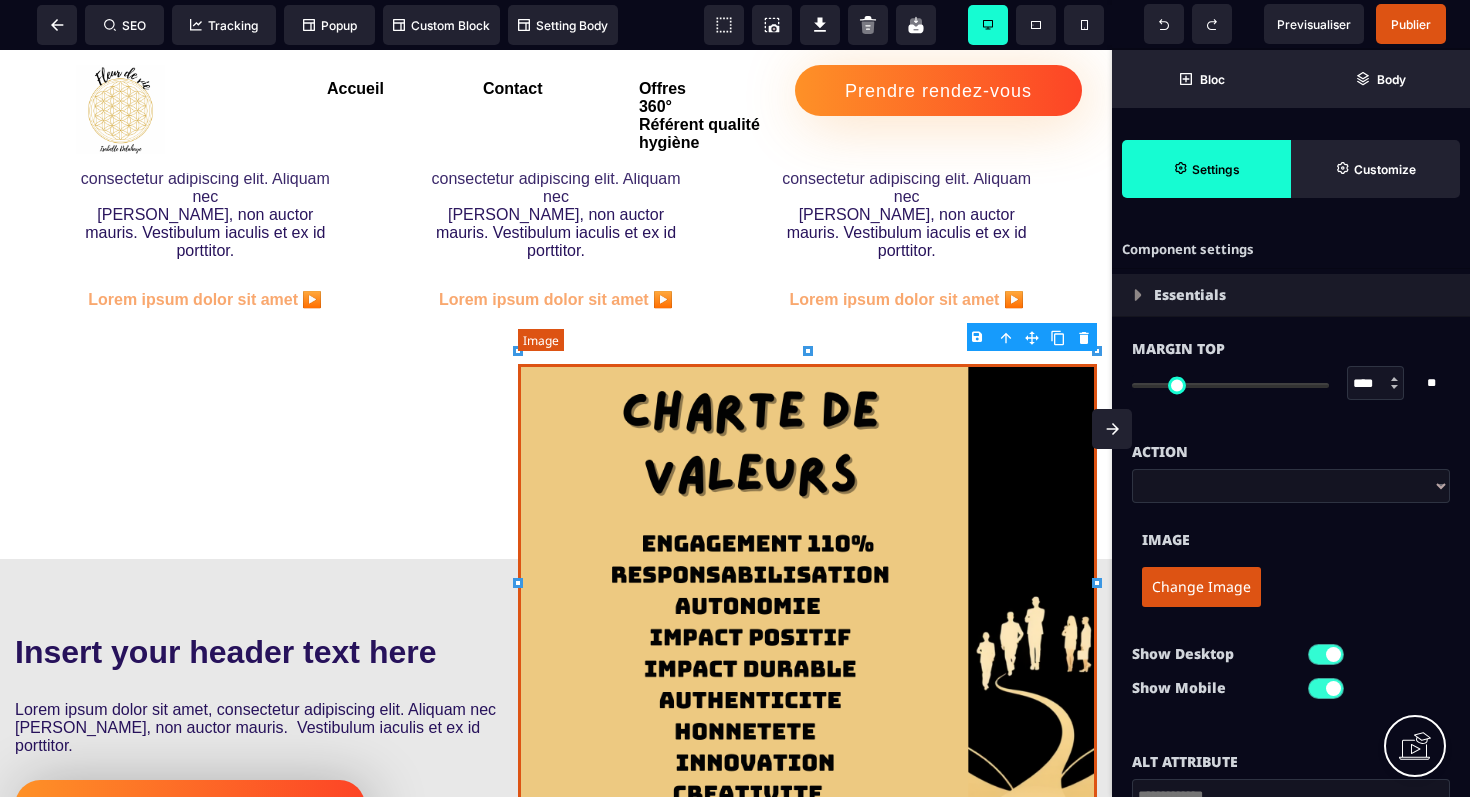 click at bounding box center (807, 595) 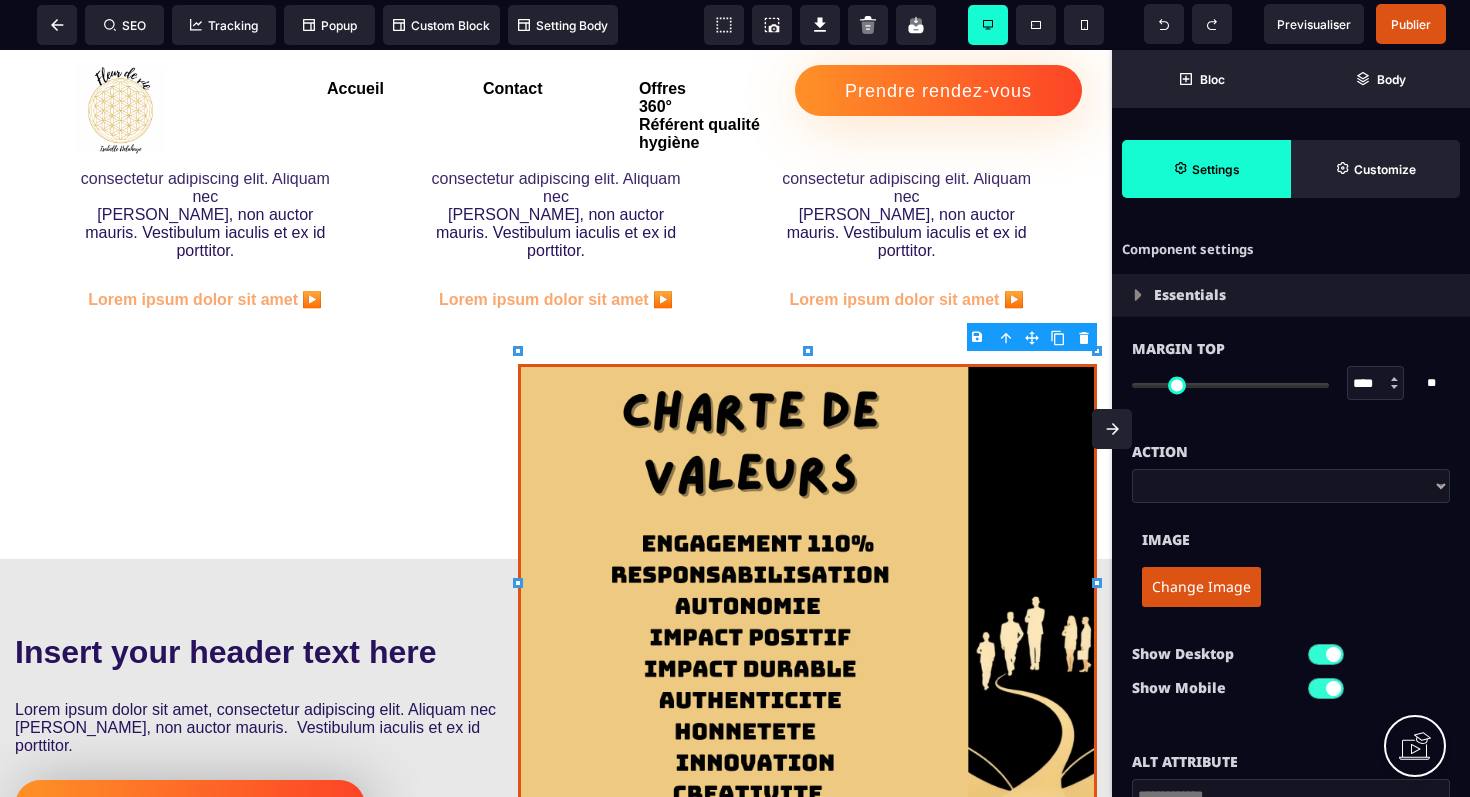 click on "**********" at bounding box center [1291, 486] 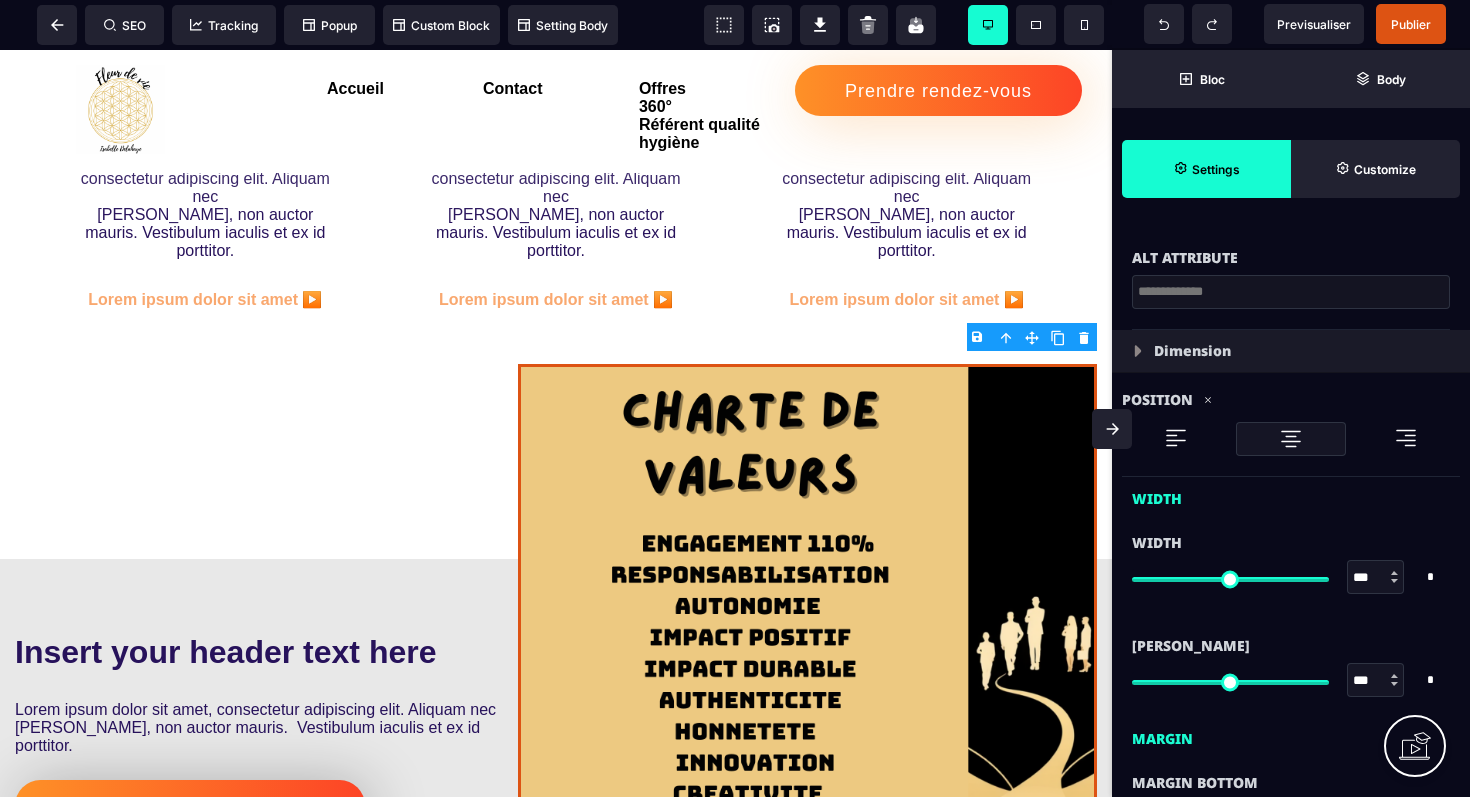 scroll, scrollTop: 506, scrollLeft: 0, axis: vertical 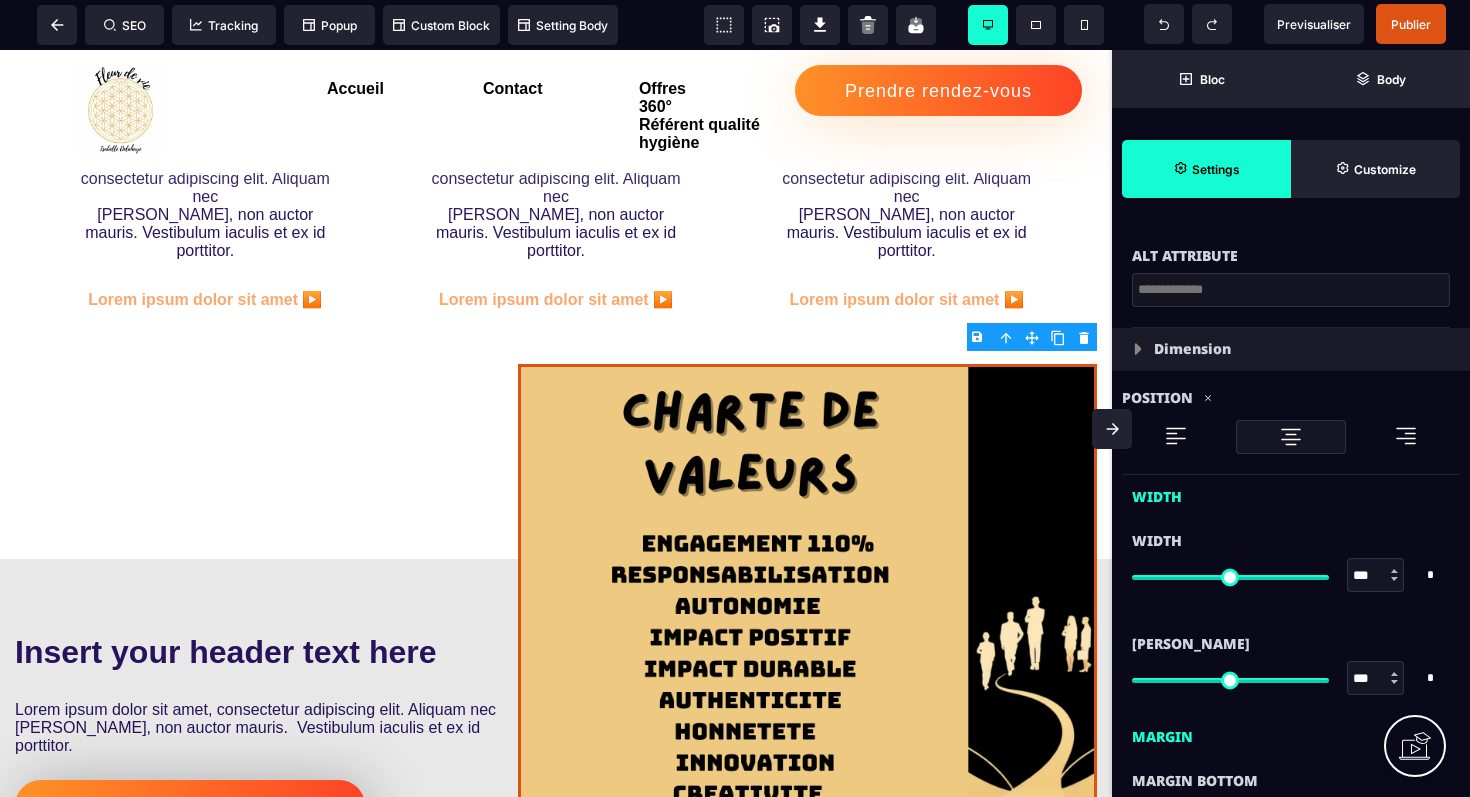 click at bounding box center [1138, 349] 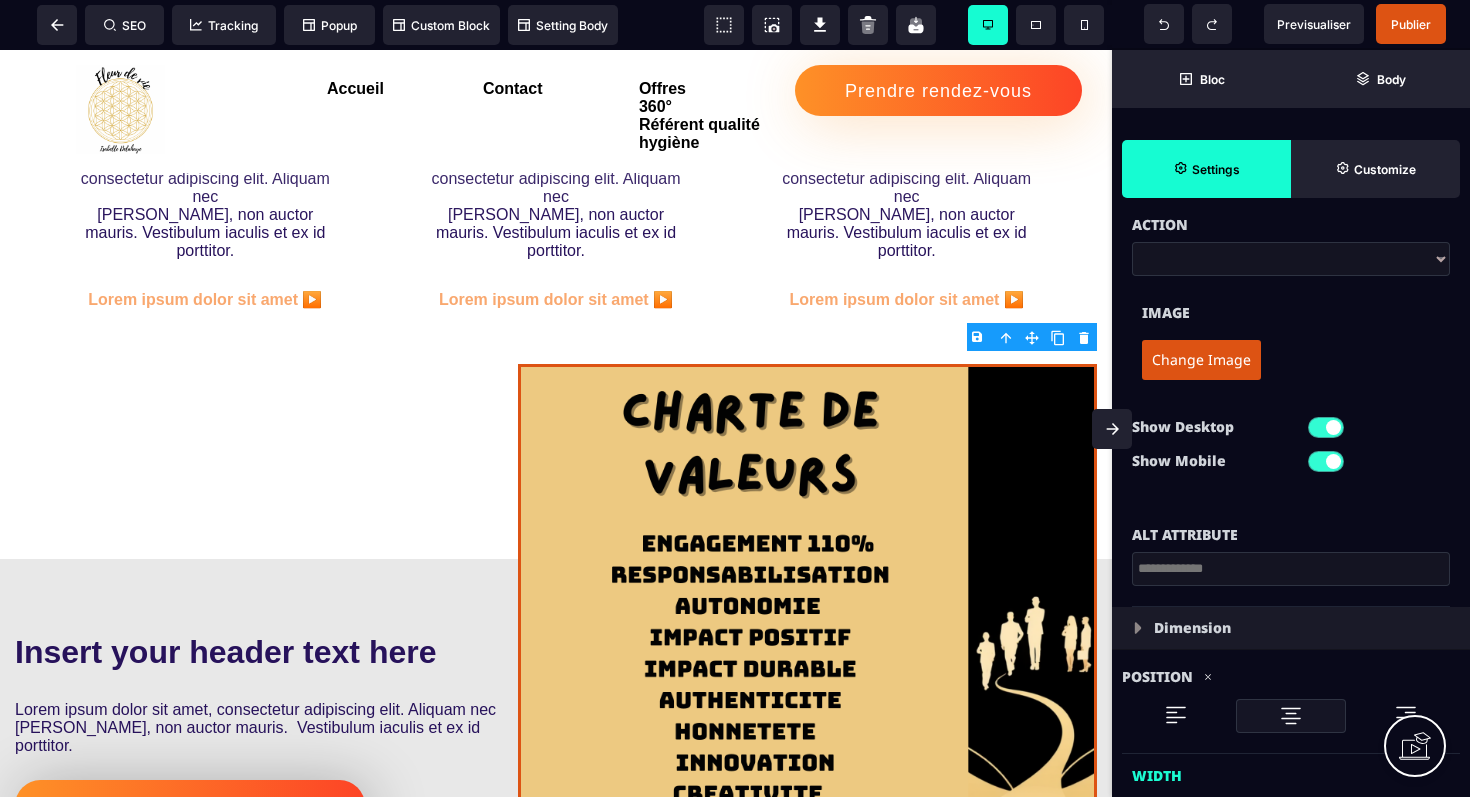 select 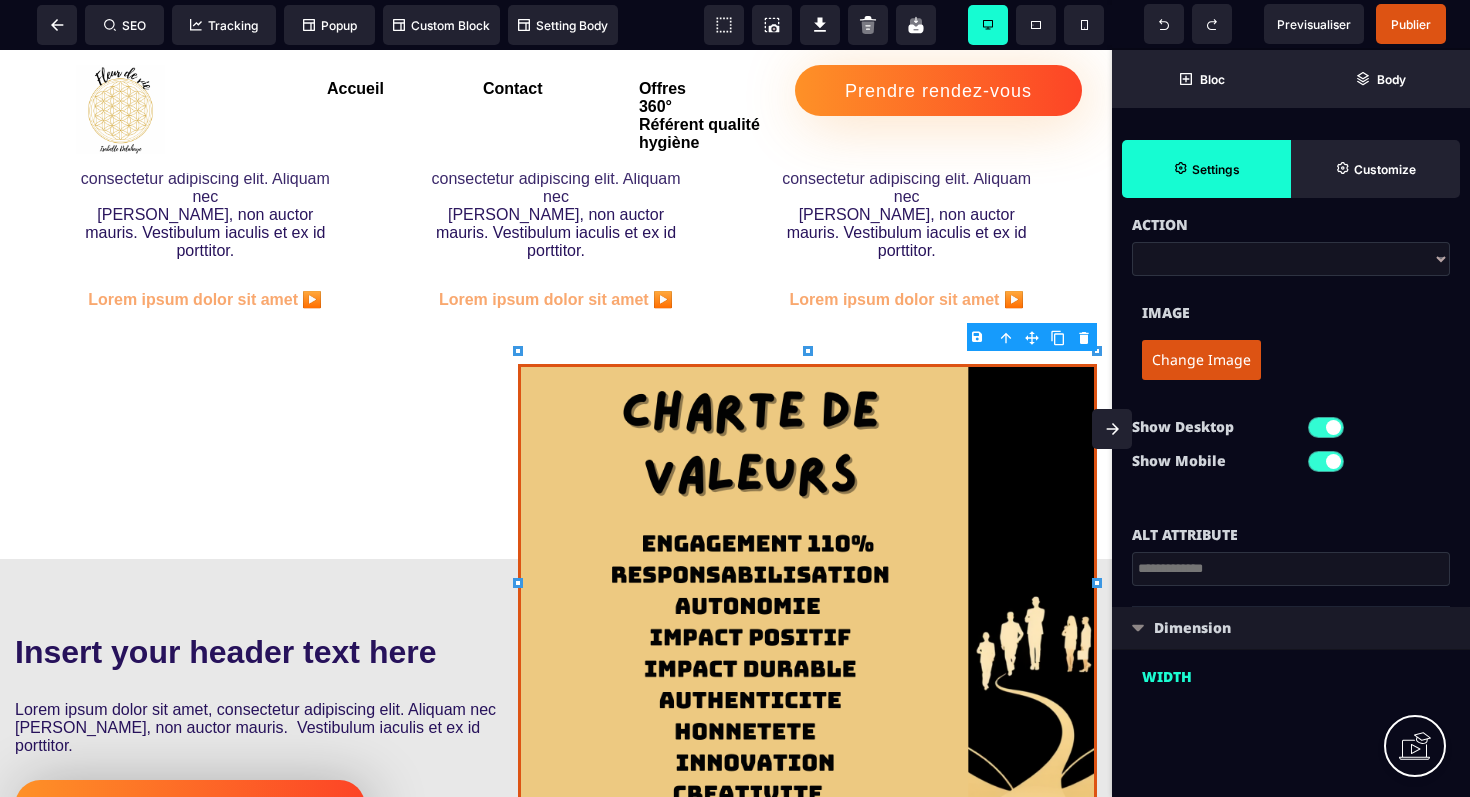click on "Action" at bounding box center (1291, 215) 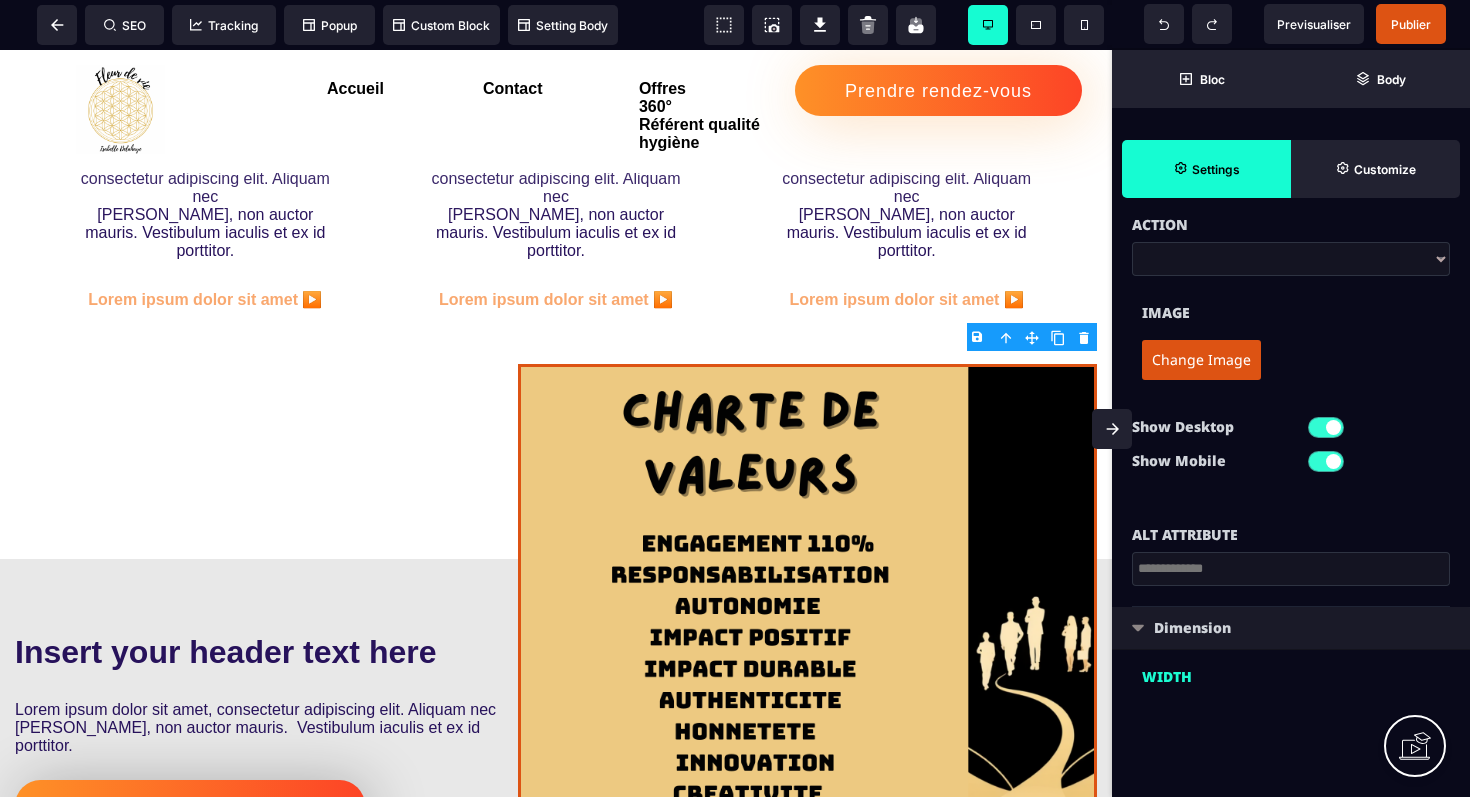 click on "Dimension" at bounding box center (1291, 628) 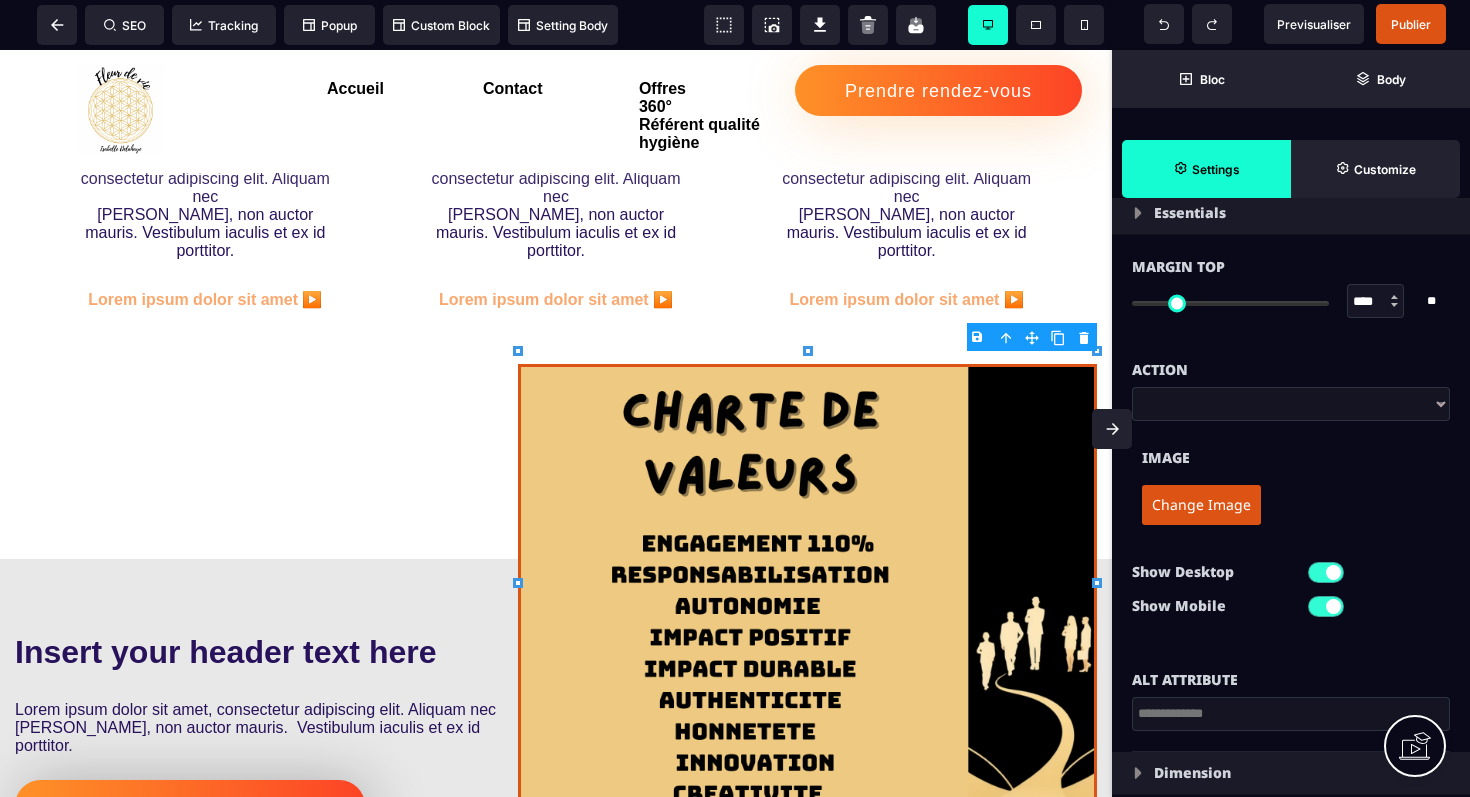 scroll, scrollTop: 0, scrollLeft: 0, axis: both 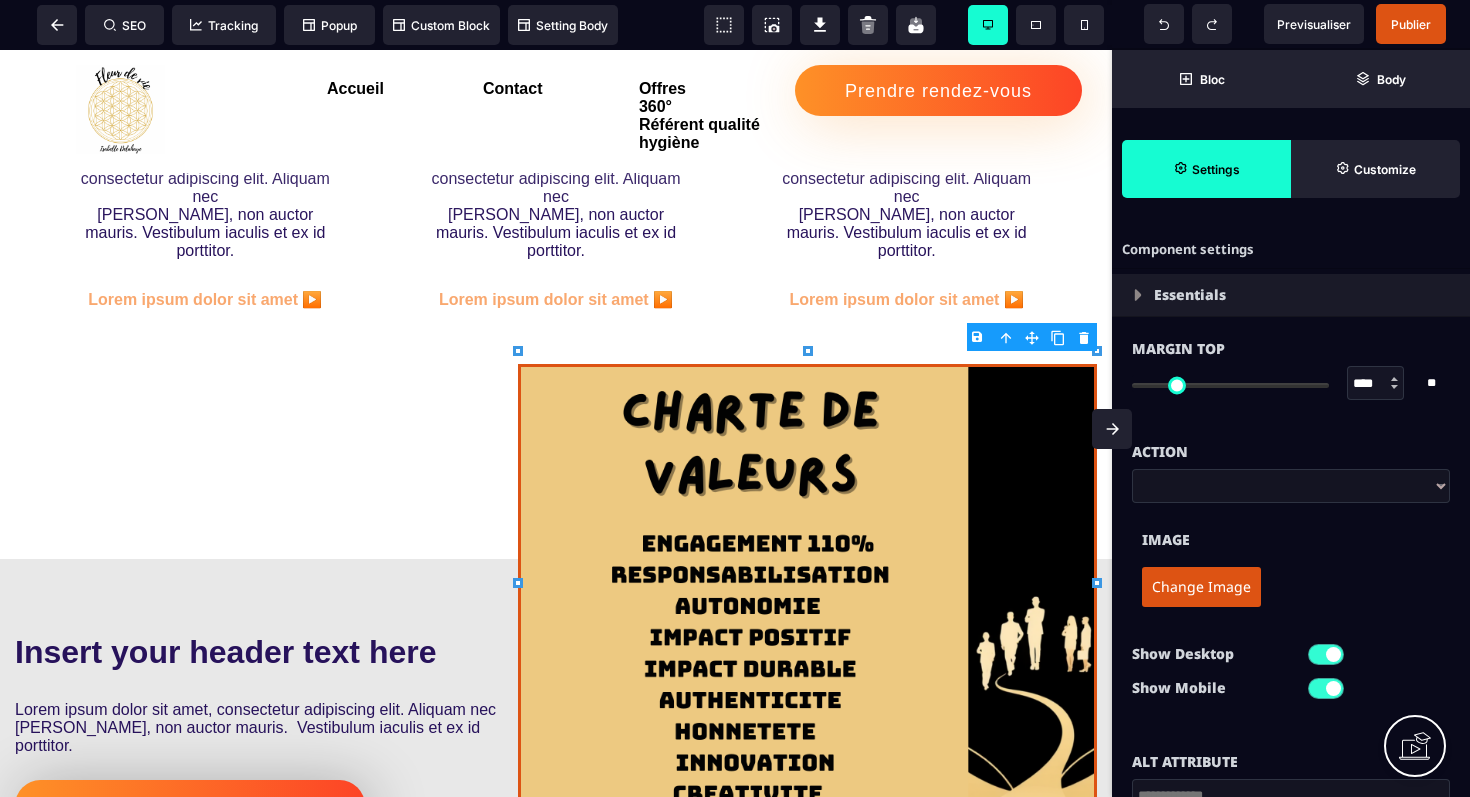 click on "Image" at bounding box center (1291, 540) 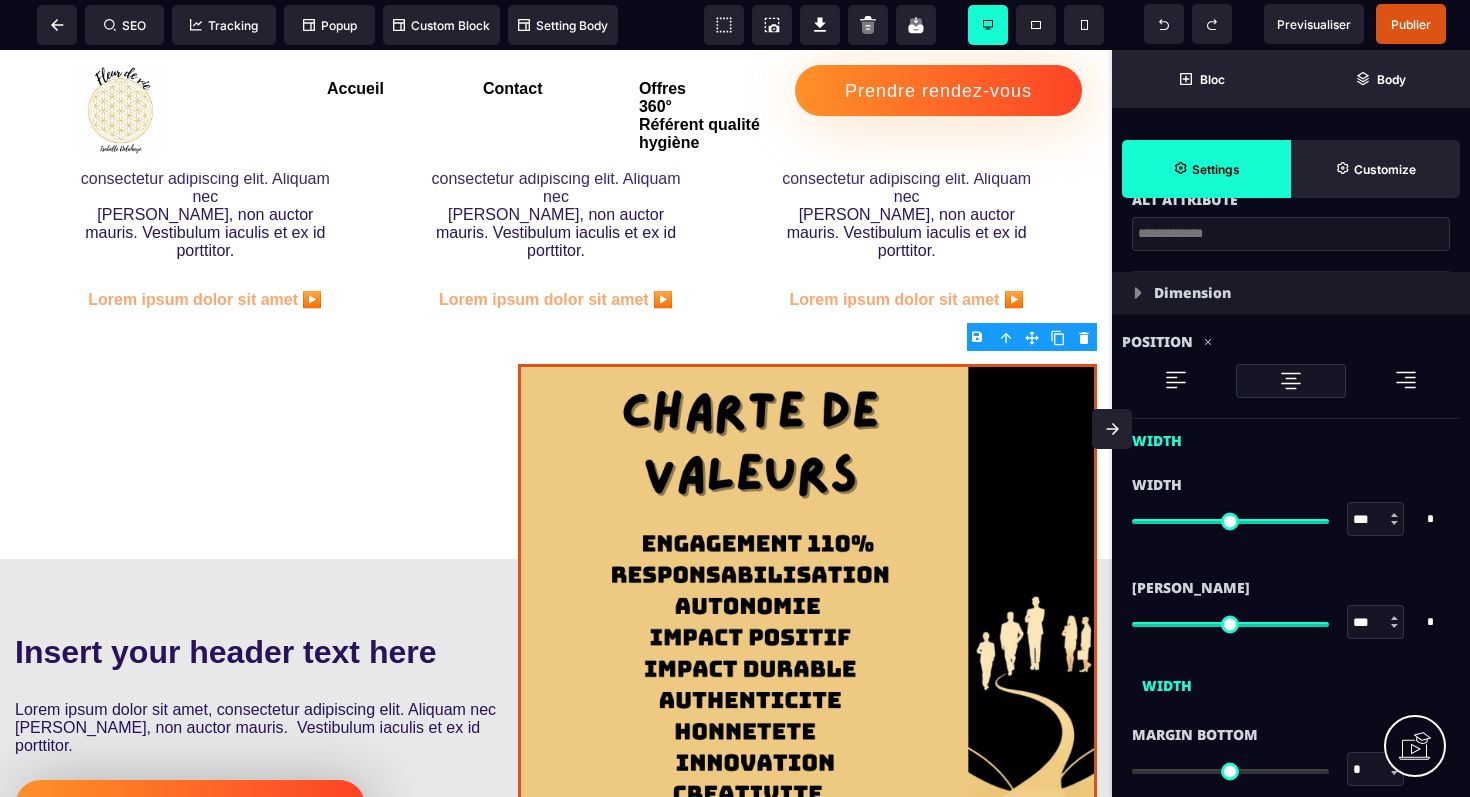 scroll, scrollTop: 567, scrollLeft: 0, axis: vertical 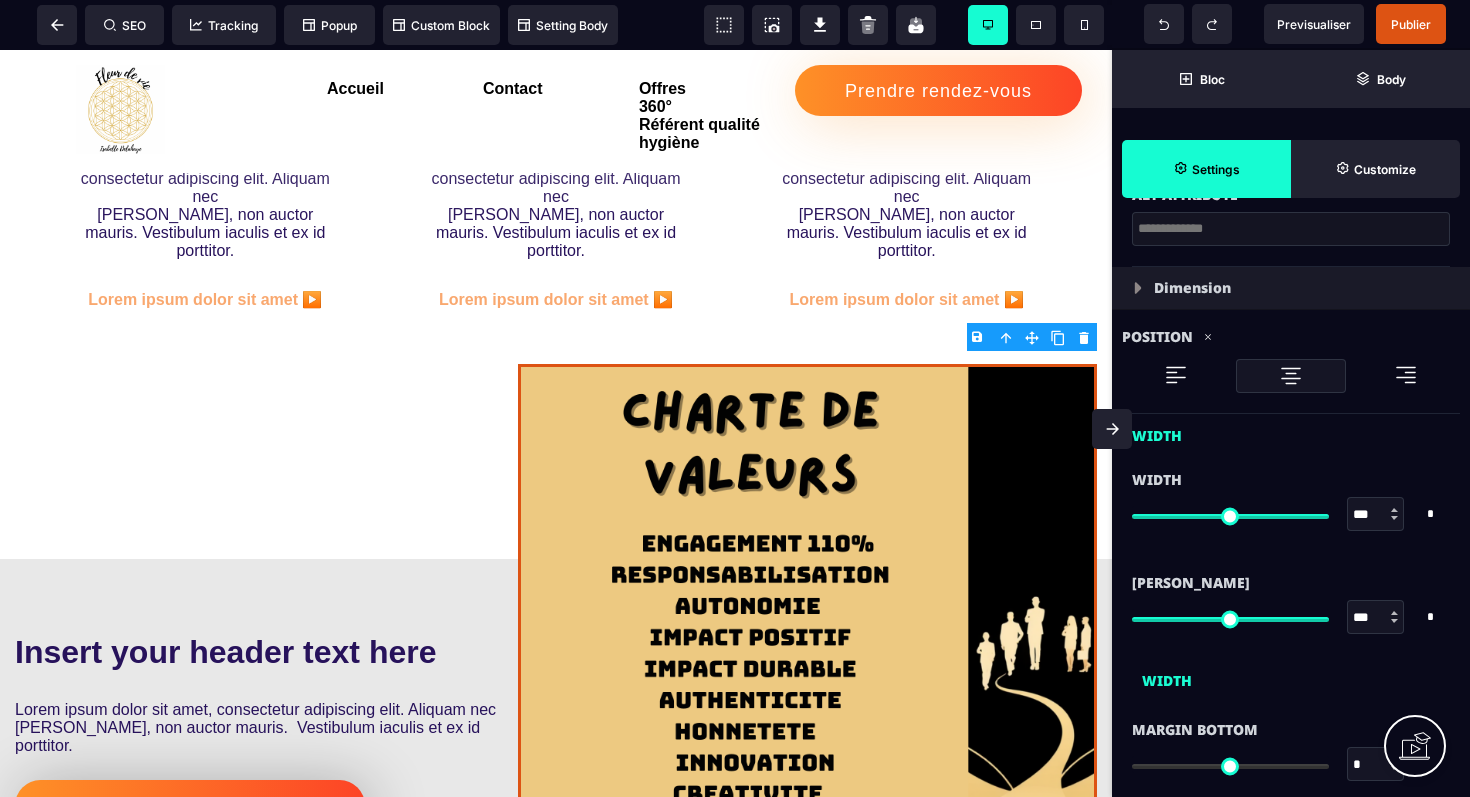 click at bounding box center (1138, 288) 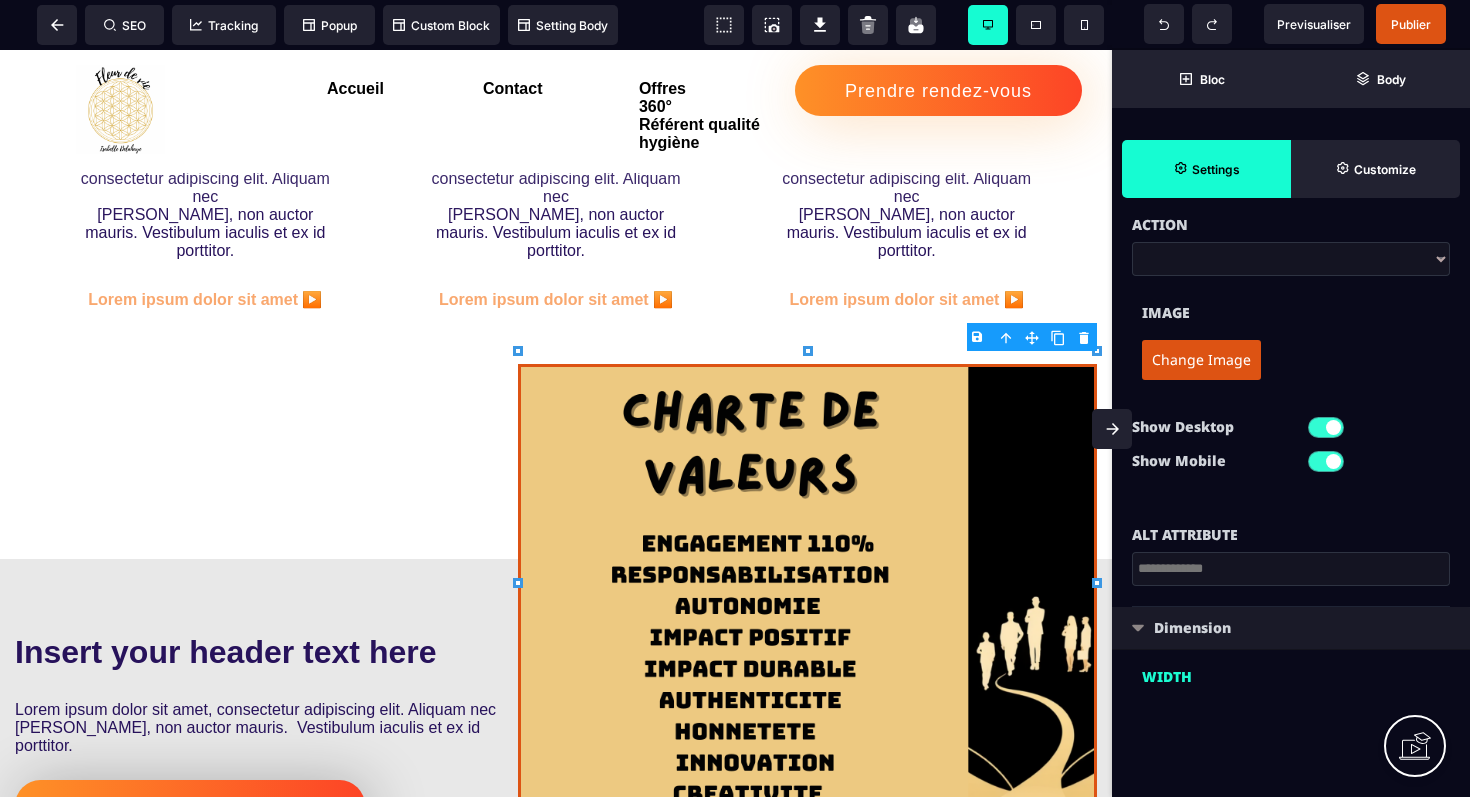 scroll, scrollTop: 227, scrollLeft: 0, axis: vertical 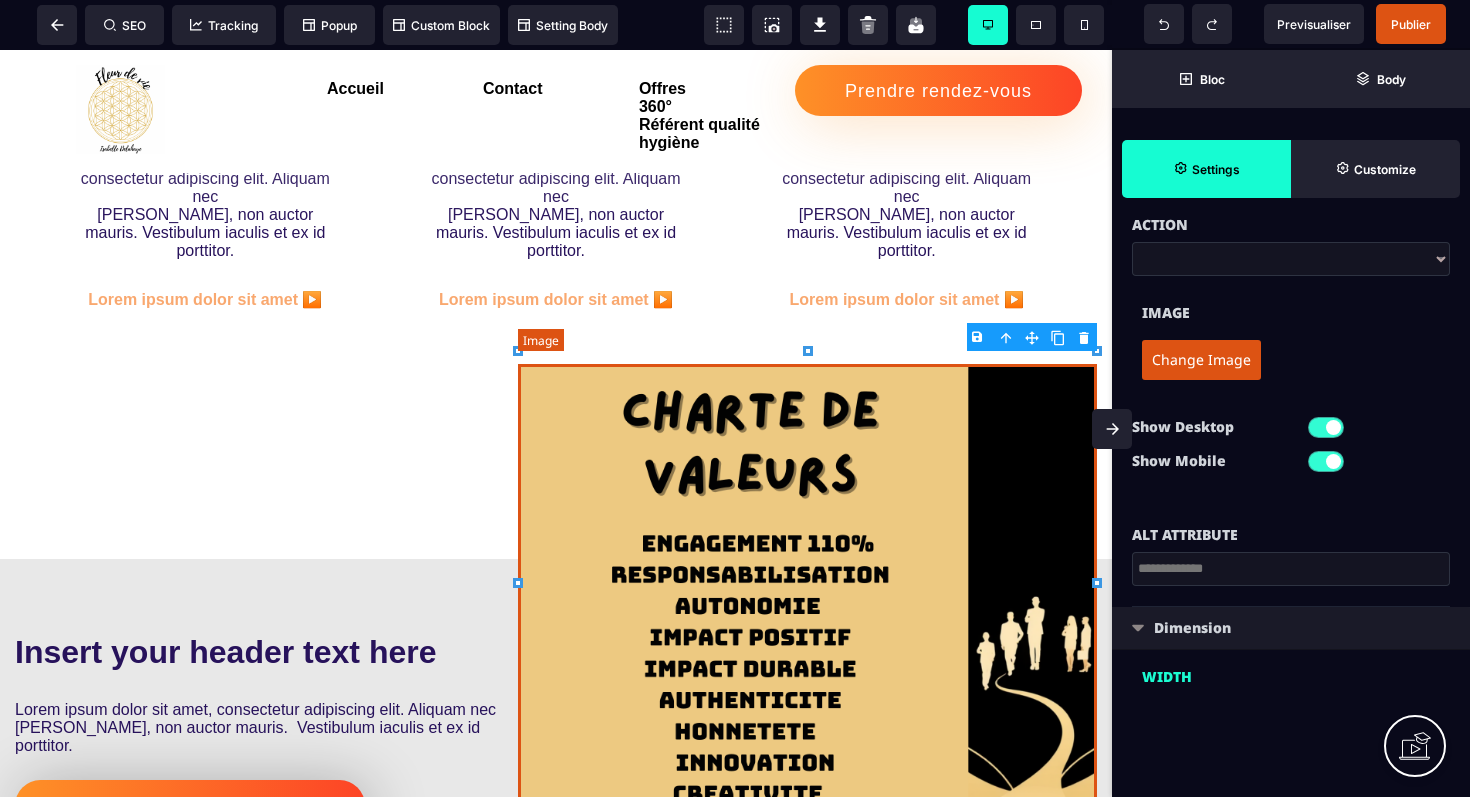 click at bounding box center [807, 595] 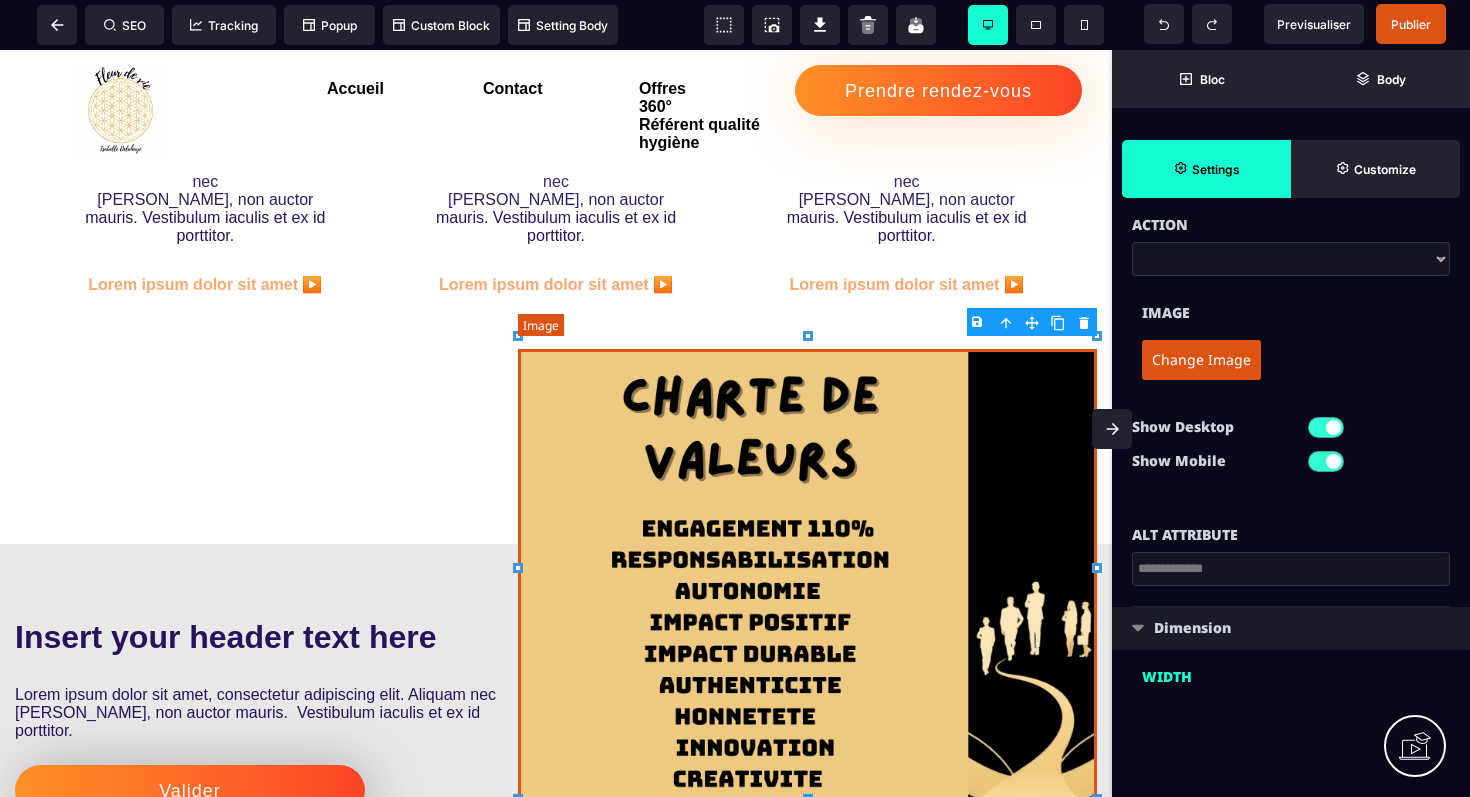 scroll, scrollTop: 1344, scrollLeft: 0, axis: vertical 